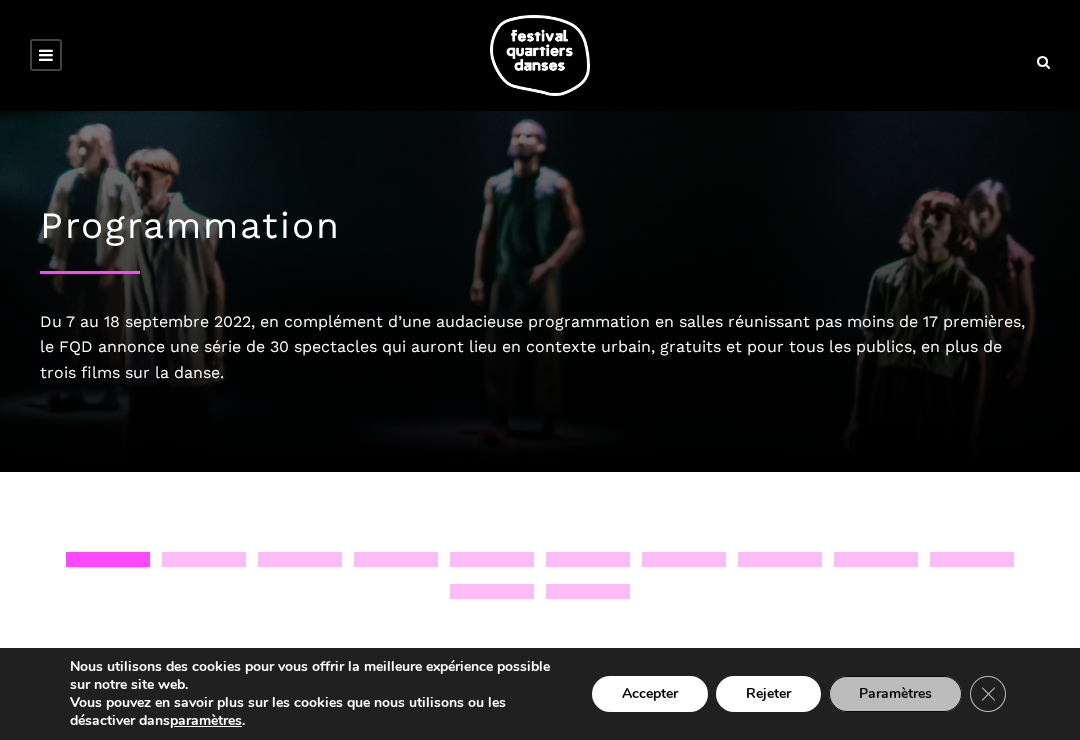 scroll, scrollTop: 0, scrollLeft: 0, axis: both 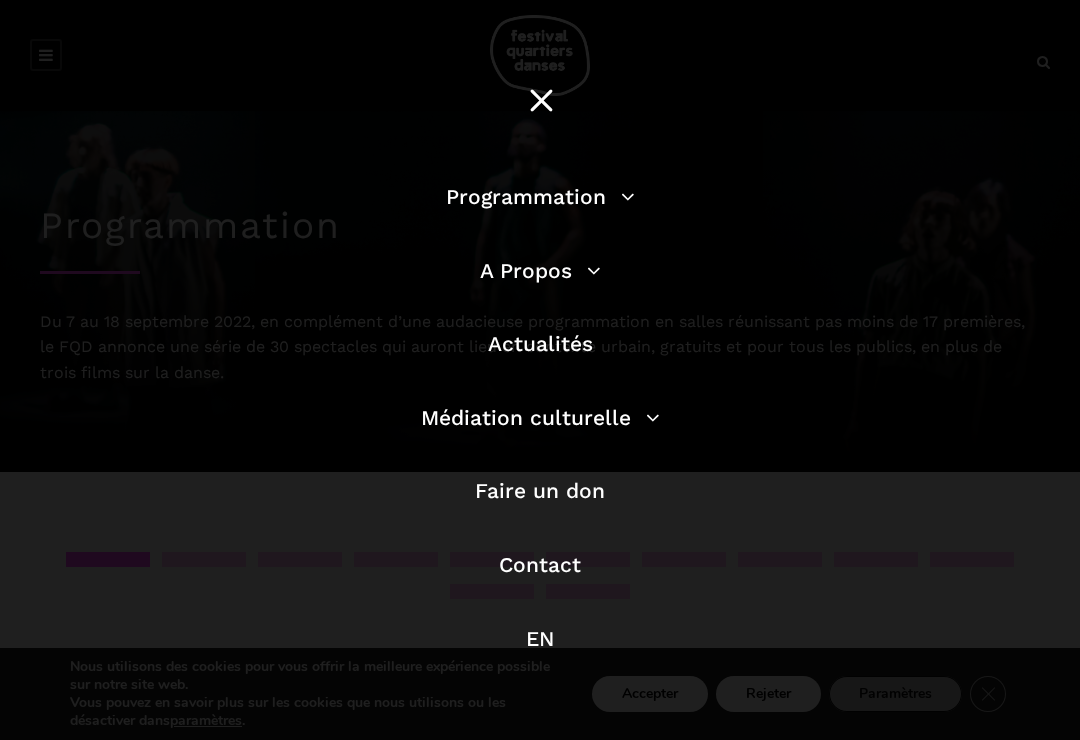 click on "Programmation" at bounding box center (540, 196) 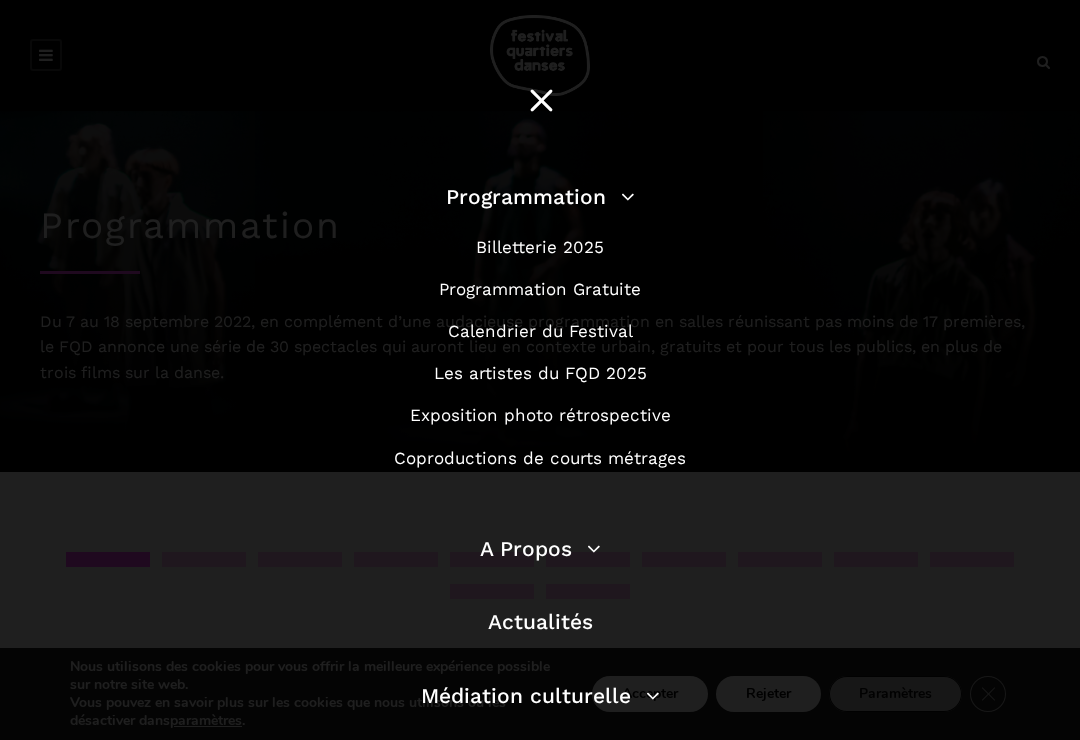 click on "Programmation Gratuite" at bounding box center [540, 289] 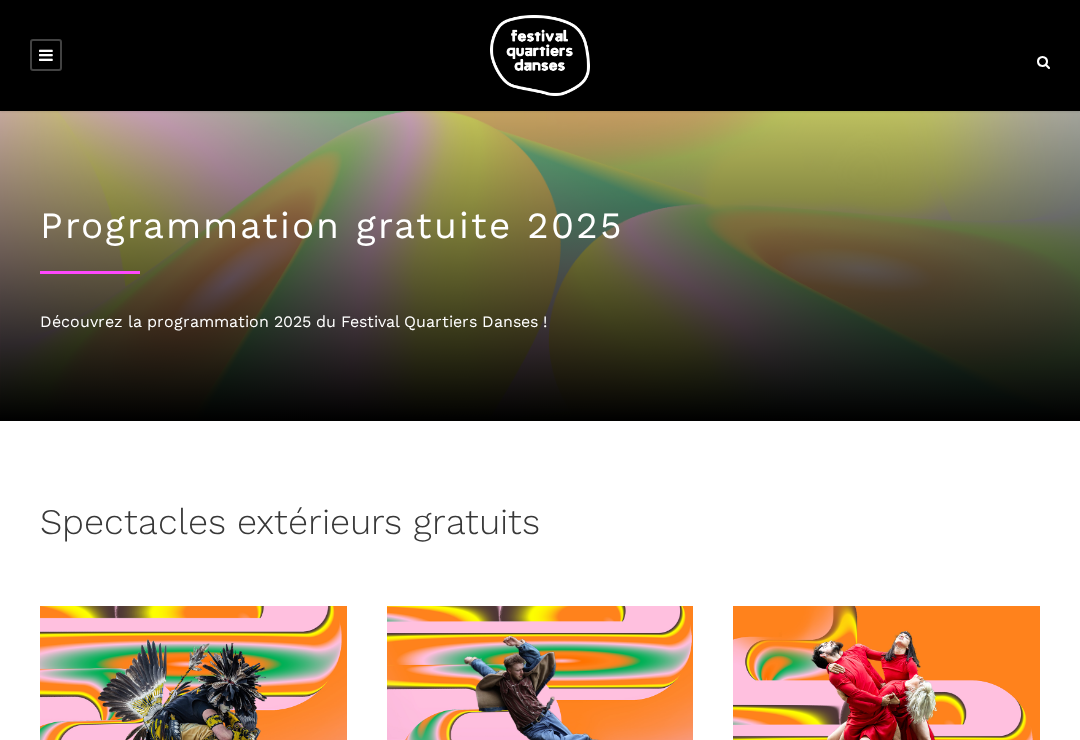 scroll, scrollTop: 0, scrollLeft: 0, axis: both 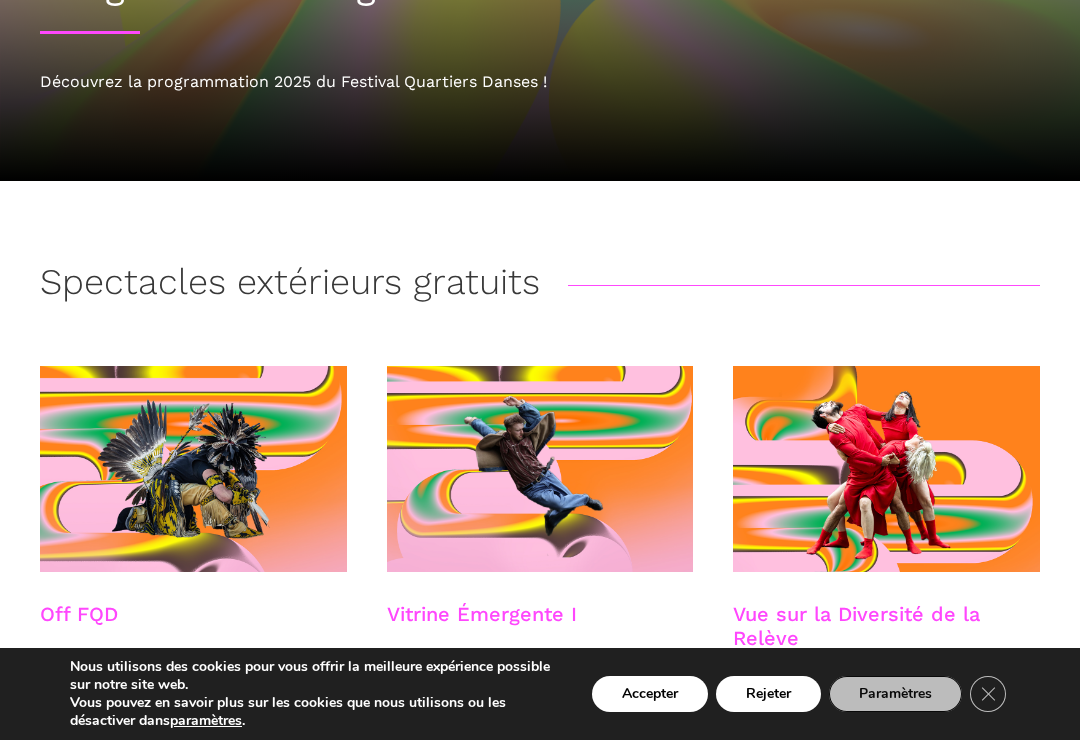 click on "Accepter" at bounding box center [650, 694] 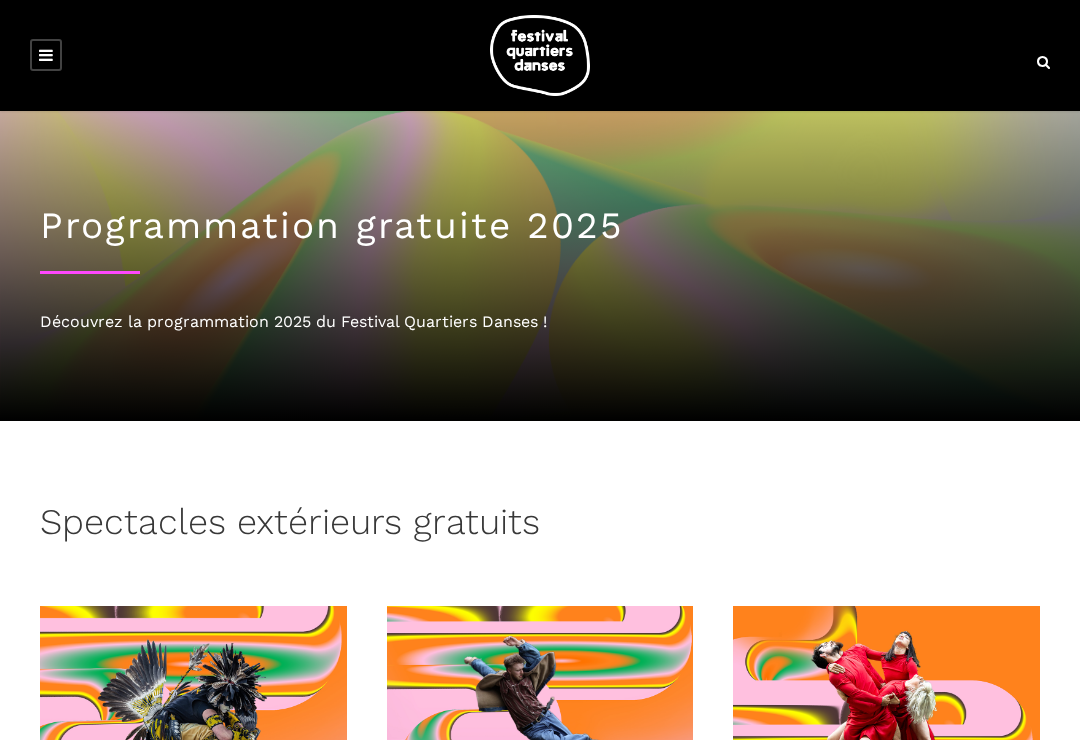 scroll, scrollTop: 0, scrollLeft: 0, axis: both 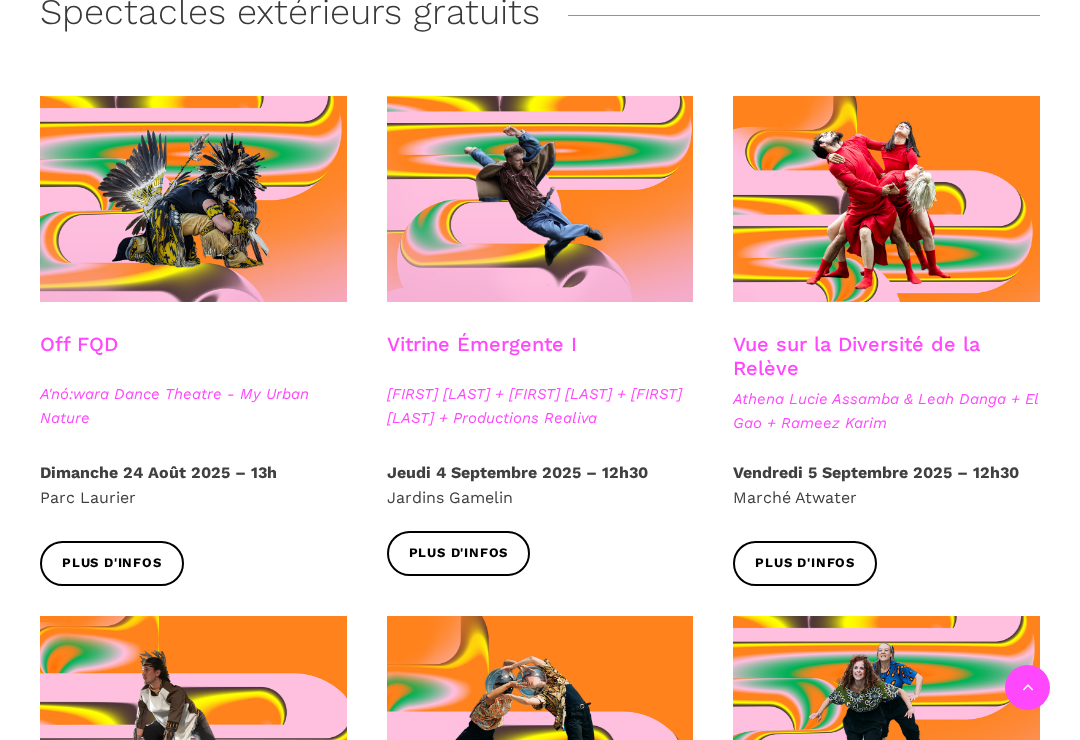 click at bounding box center (193, 198) 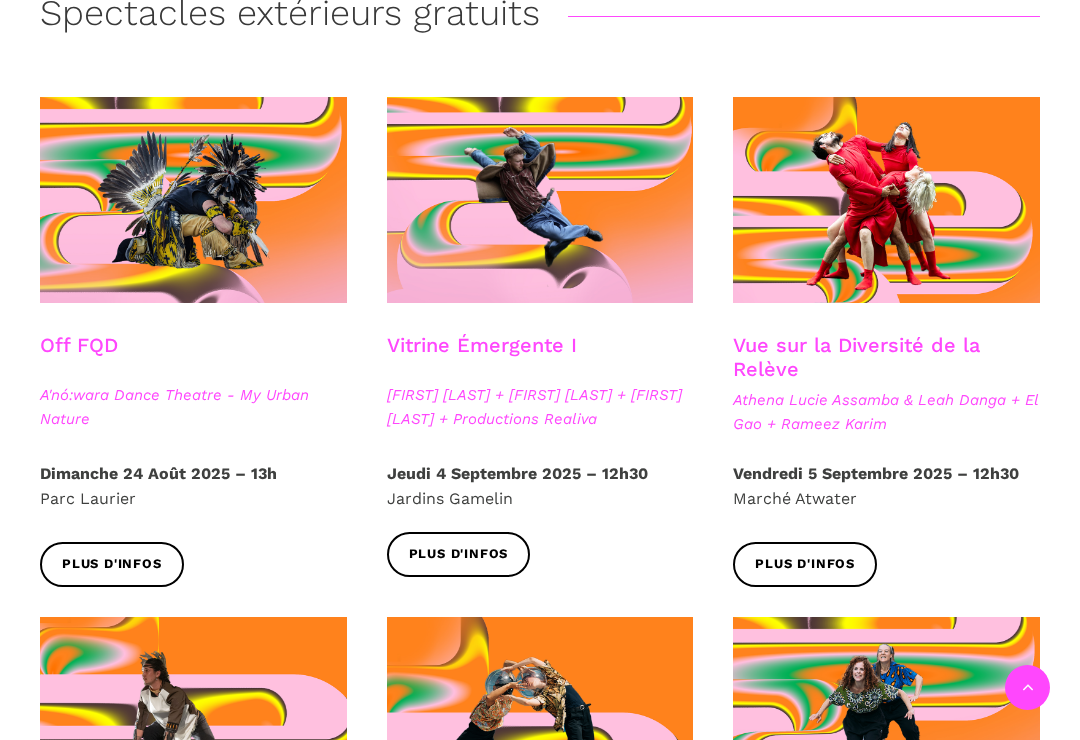 click at bounding box center [540, 199] 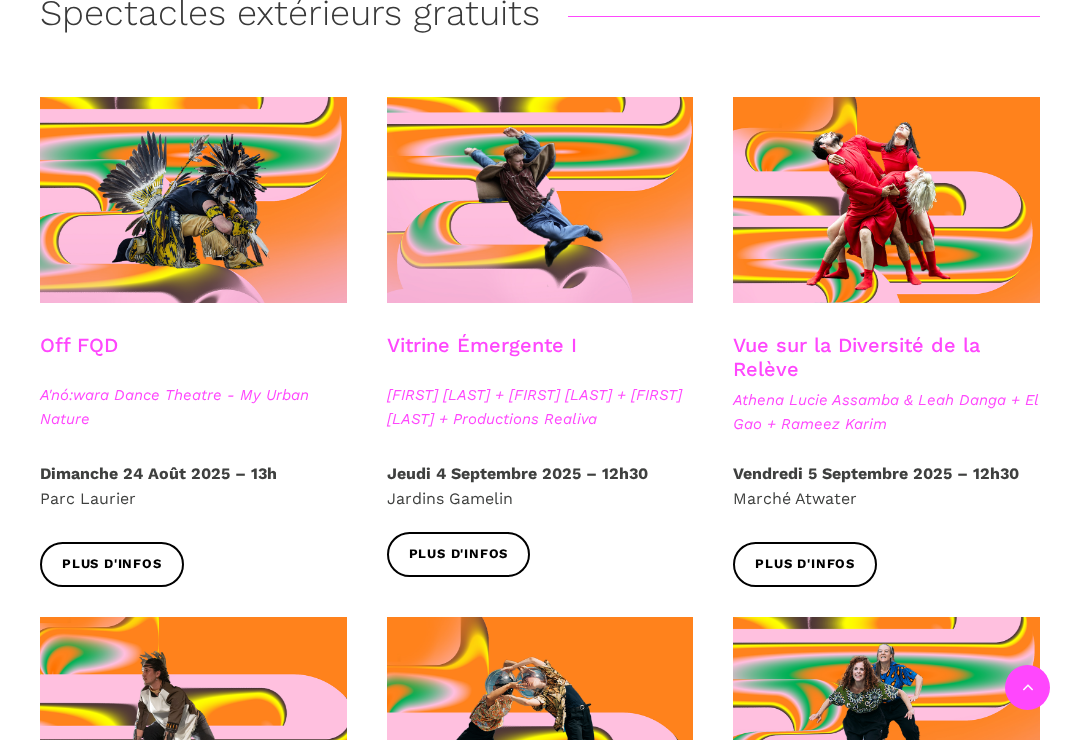 click at bounding box center [886, 199] 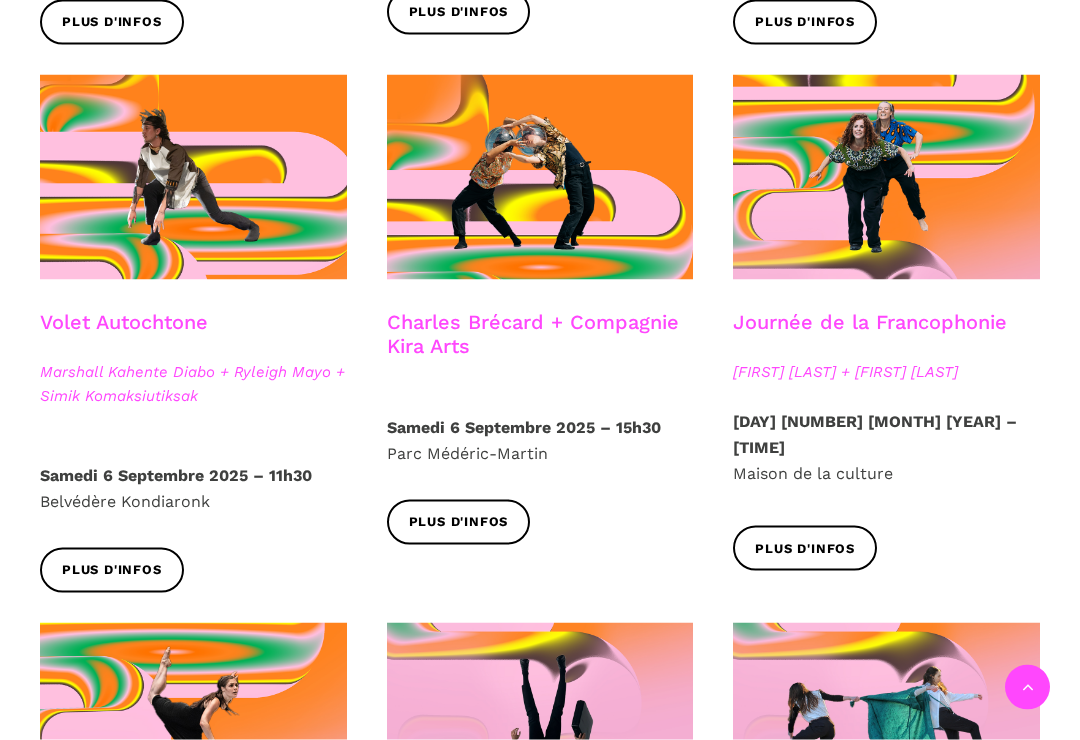 scroll, scrollTop: 1052, scrollLeft: 0, axis: vertical 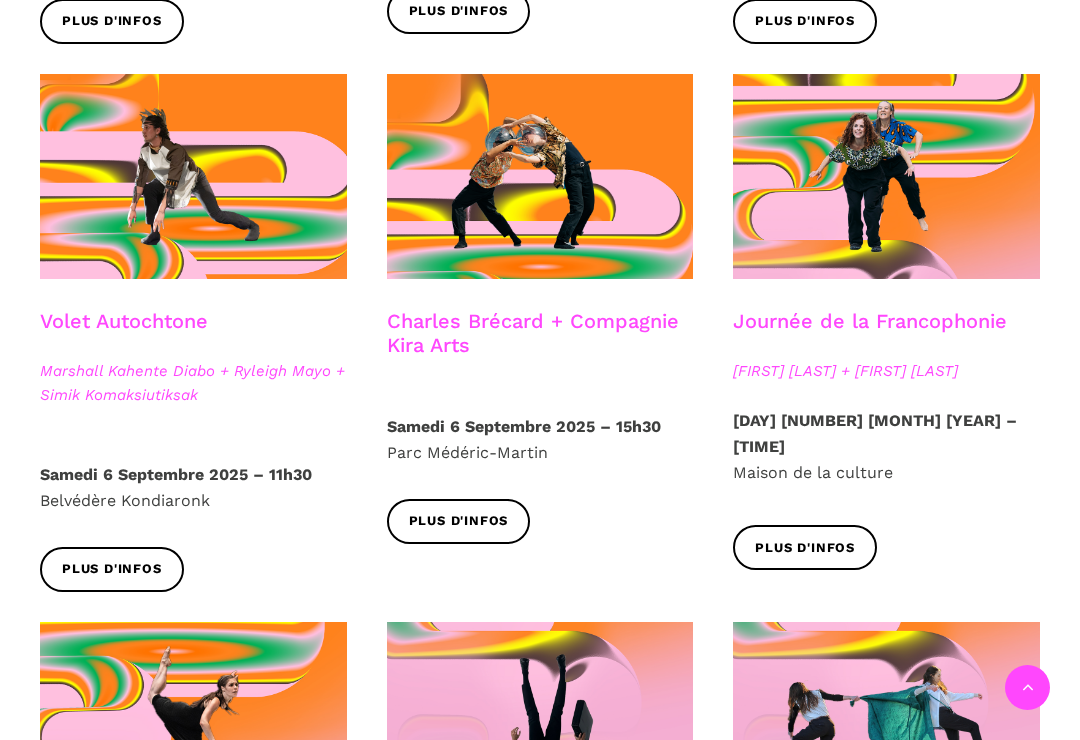 click on "Plus d'infos" at bounding box center [112, 569] 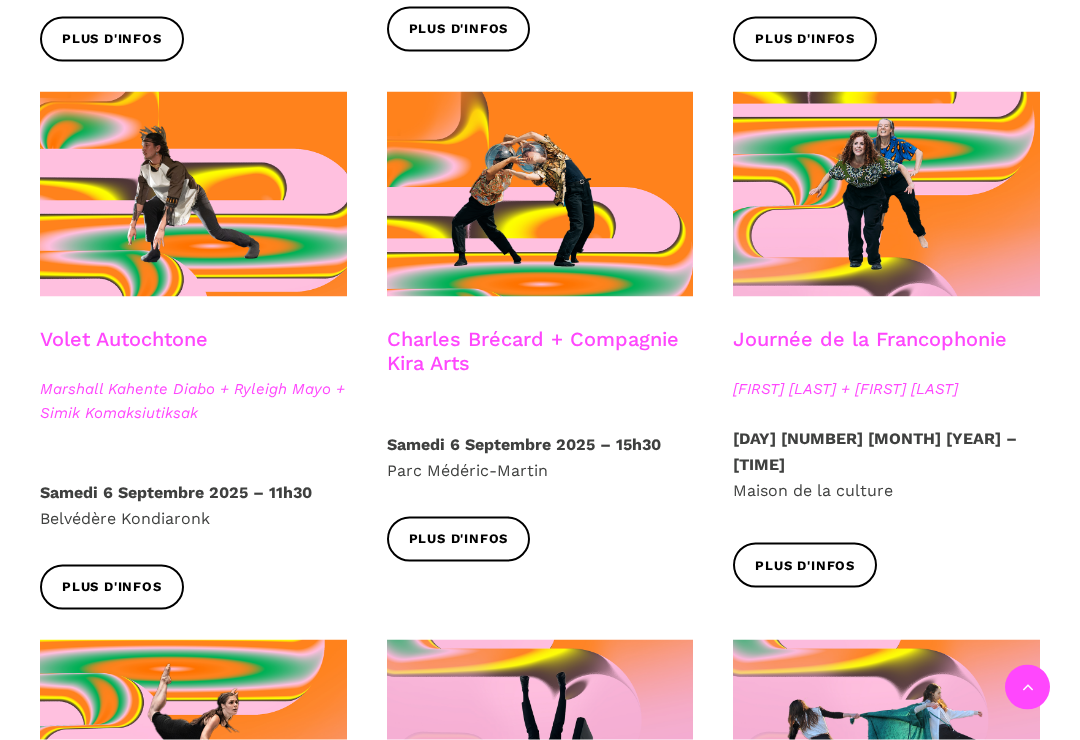 scroll, scrollTop: 1037, scrollLeft: 0, axis: vertical 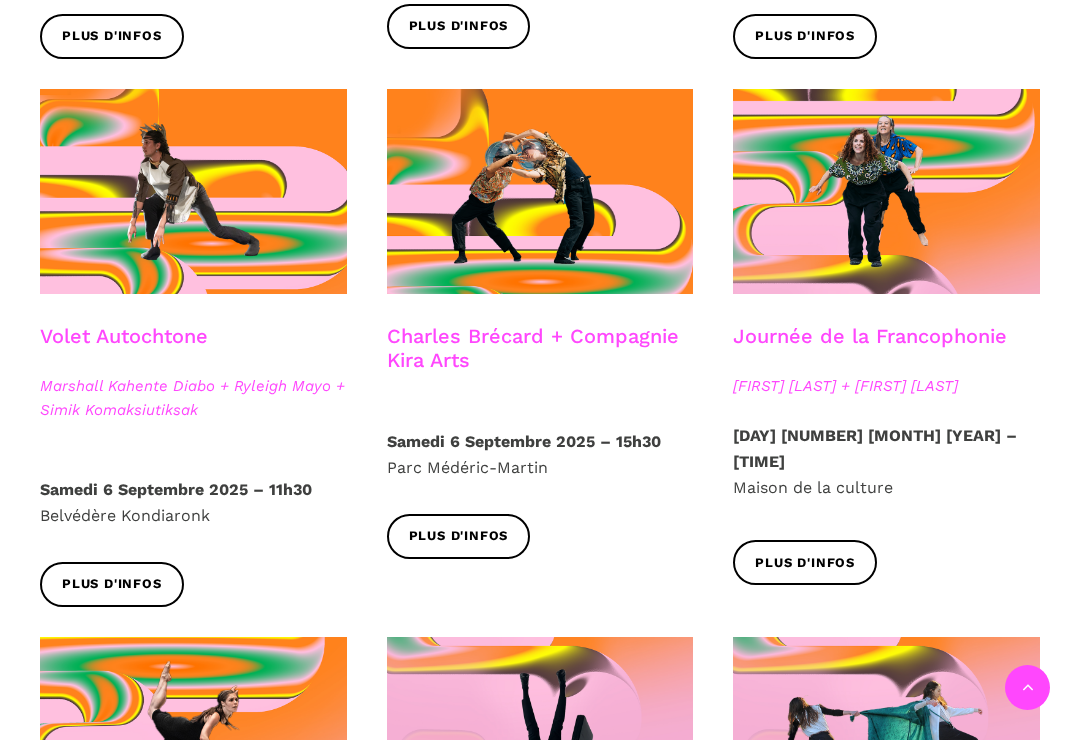click on "Plus d'infos" at bounding box center [459, 536] 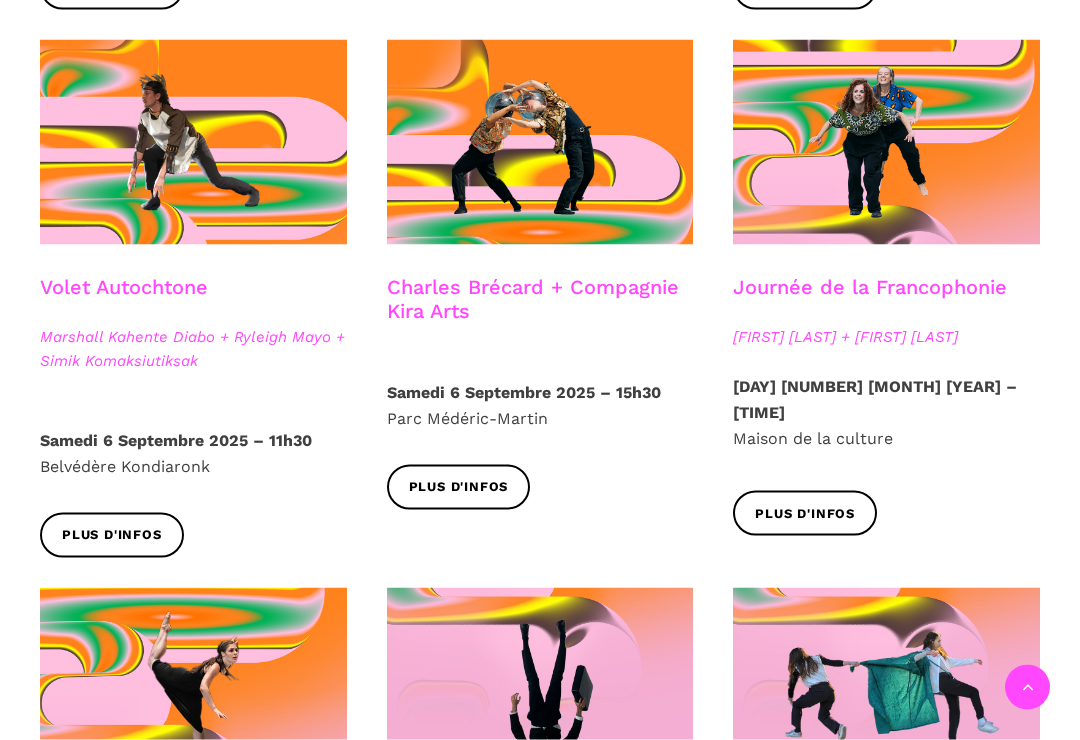 scroll, scrollTop: 1087, scrollLeft: 0, axis: vertical 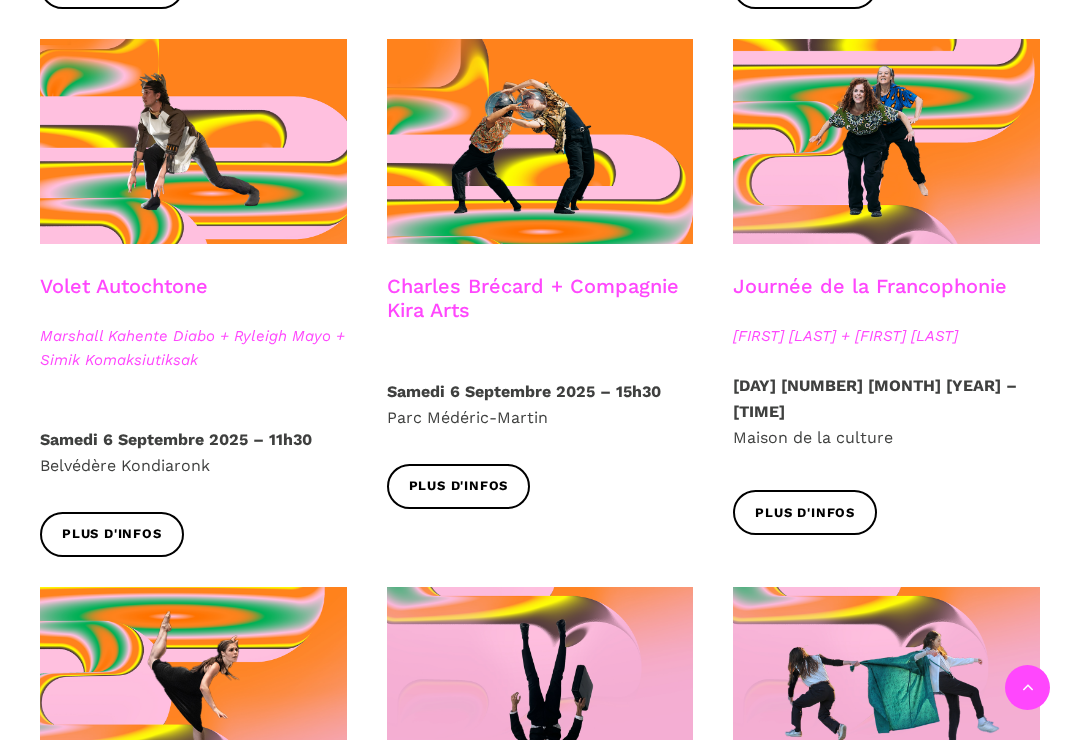 click at bounding box center (886, 141) 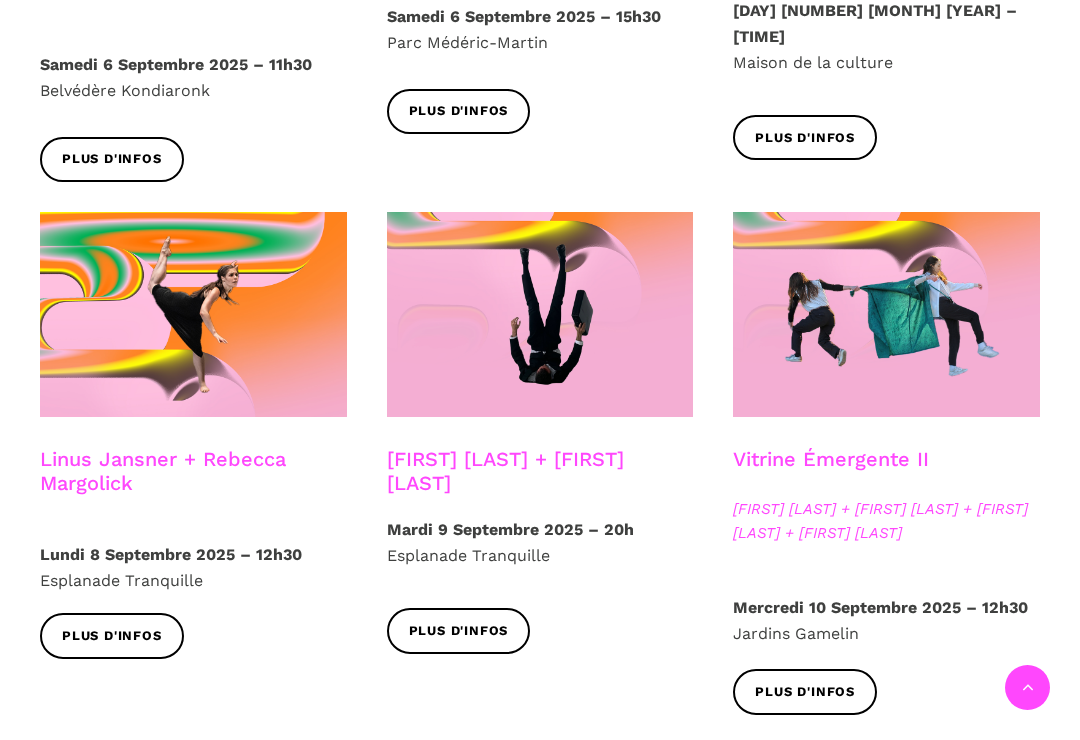 scroll, scrollTop: 1480, scrollLeft: 0, axis: vertical 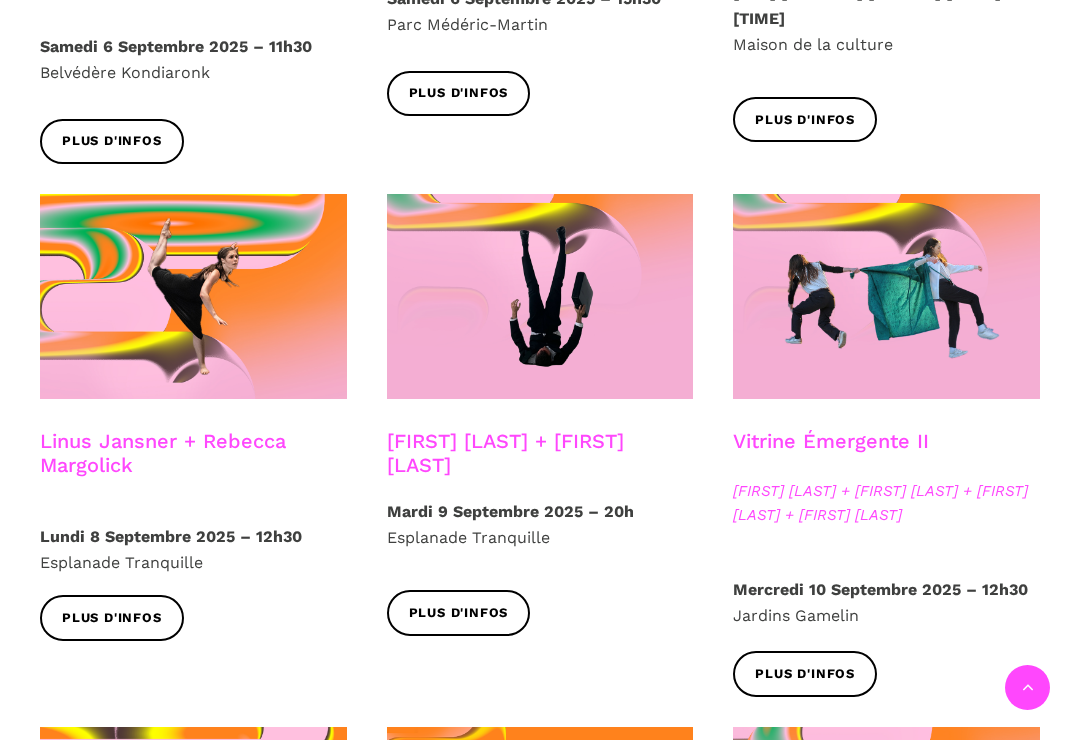 click on "Plus d'infos" at bounding box center (112, 618) 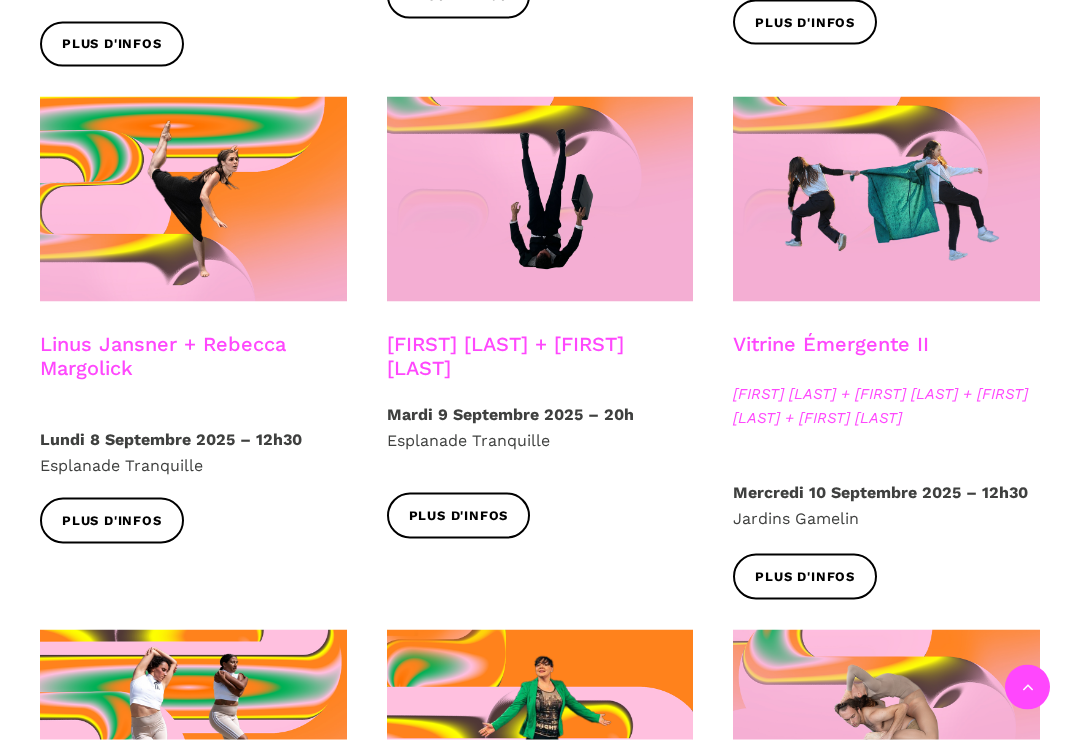 scroll, scrollTop: 1578, scrollLeft: 0, axis: vertical 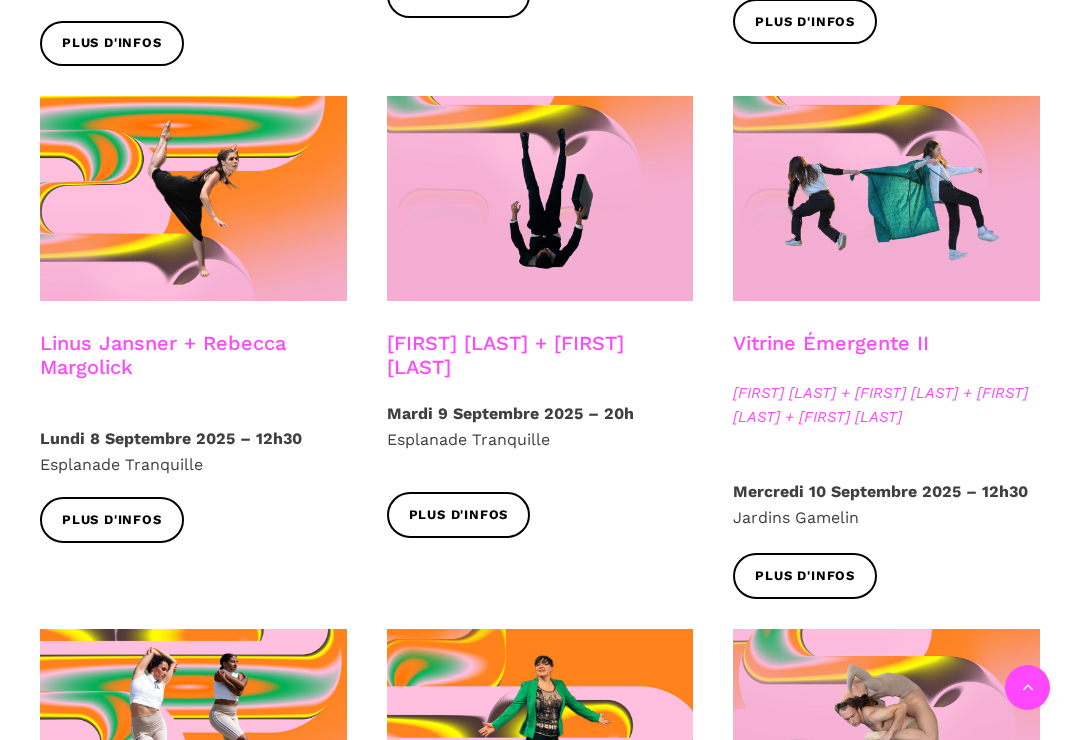 click on "Plus d'infos" at bounding box center [459, 515] 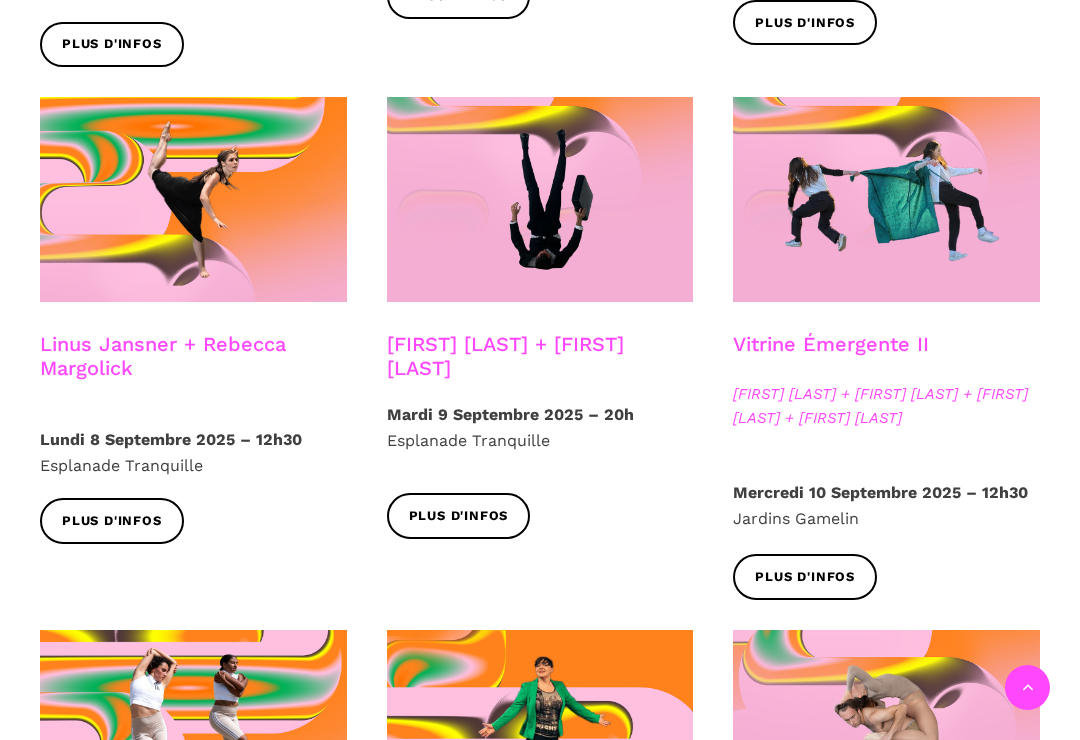 click at bounding box center (193, 199) 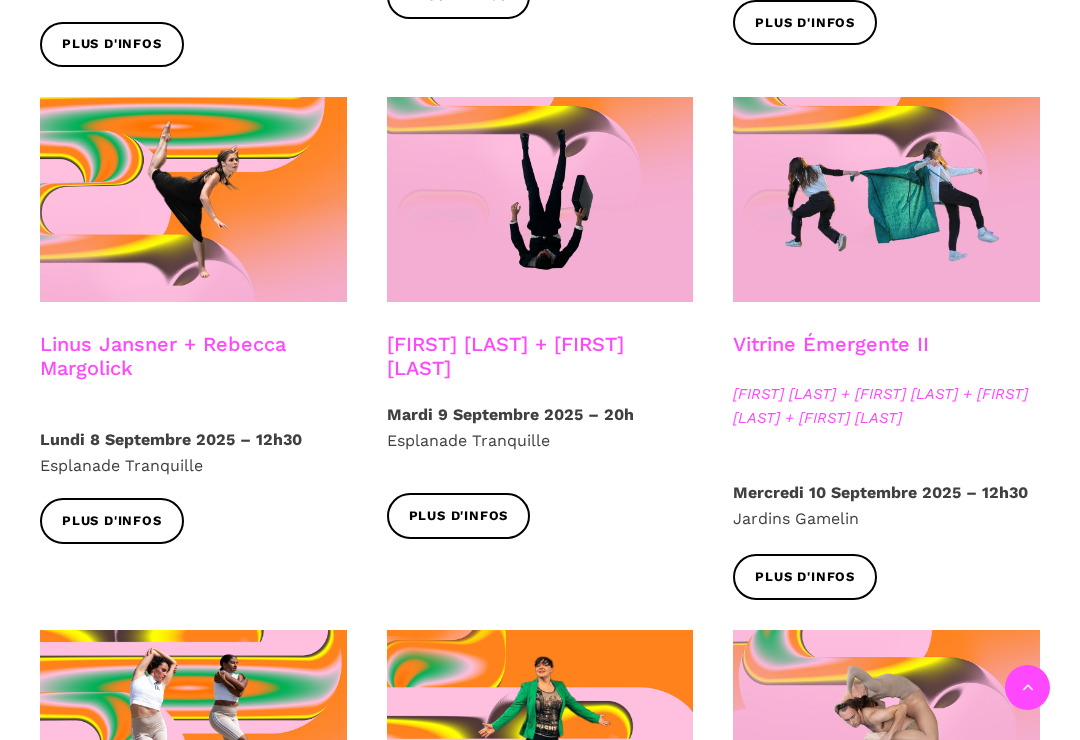 click at bounding box center [886, 199] 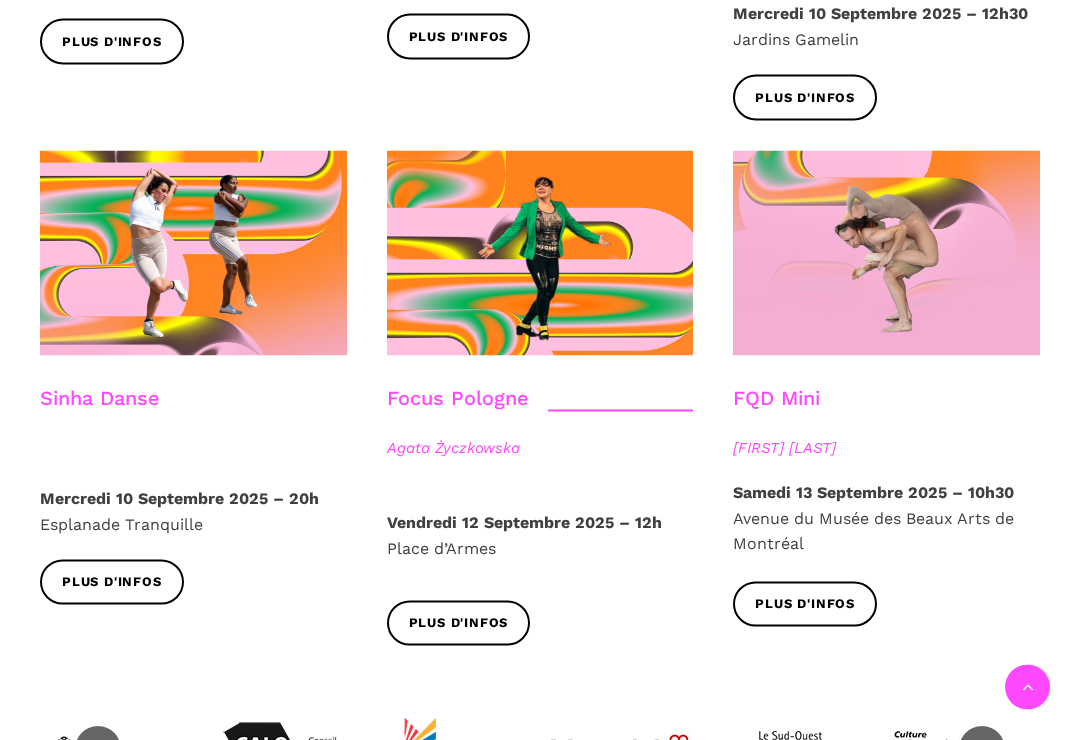 scroll, scrollTop: 2058, scrollLeft: 0, axis: vertical 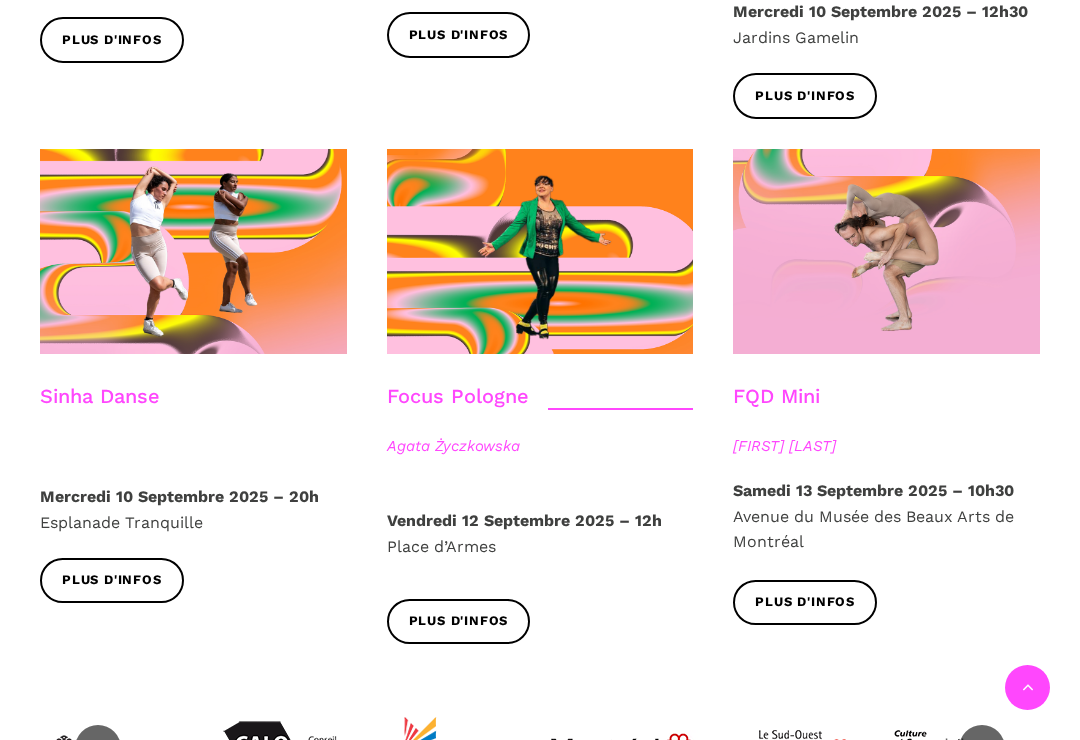 click on "Plus d'infos" at bounding box center [112, 580] 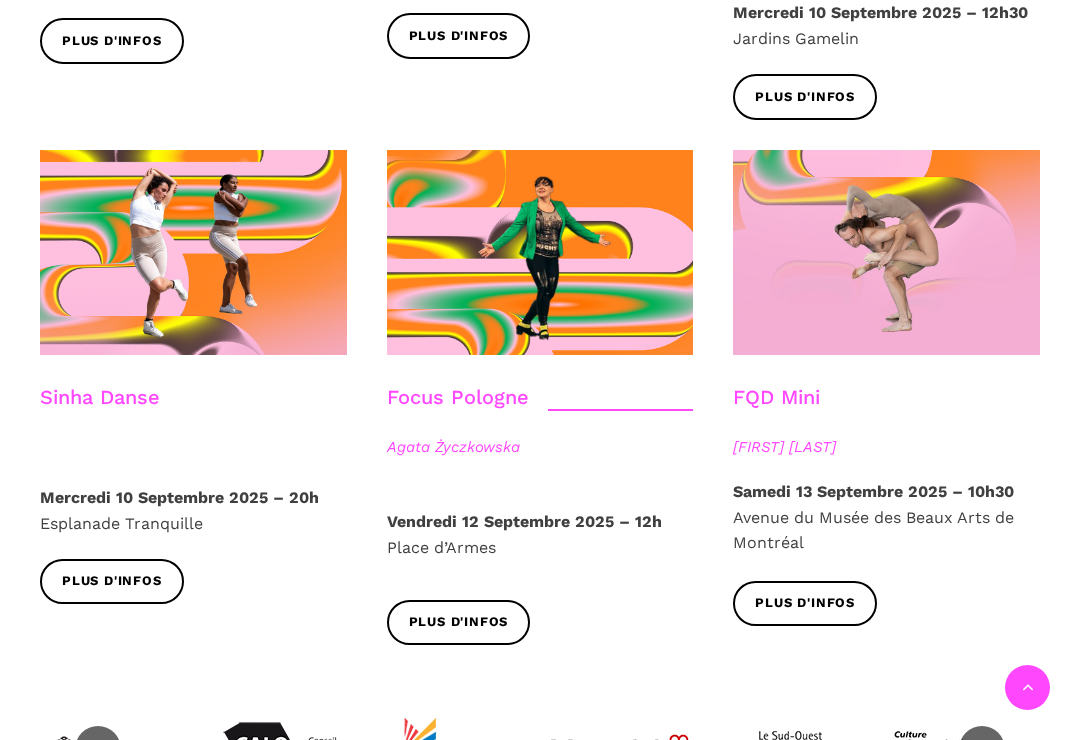 click at bounding box center [540, 252] 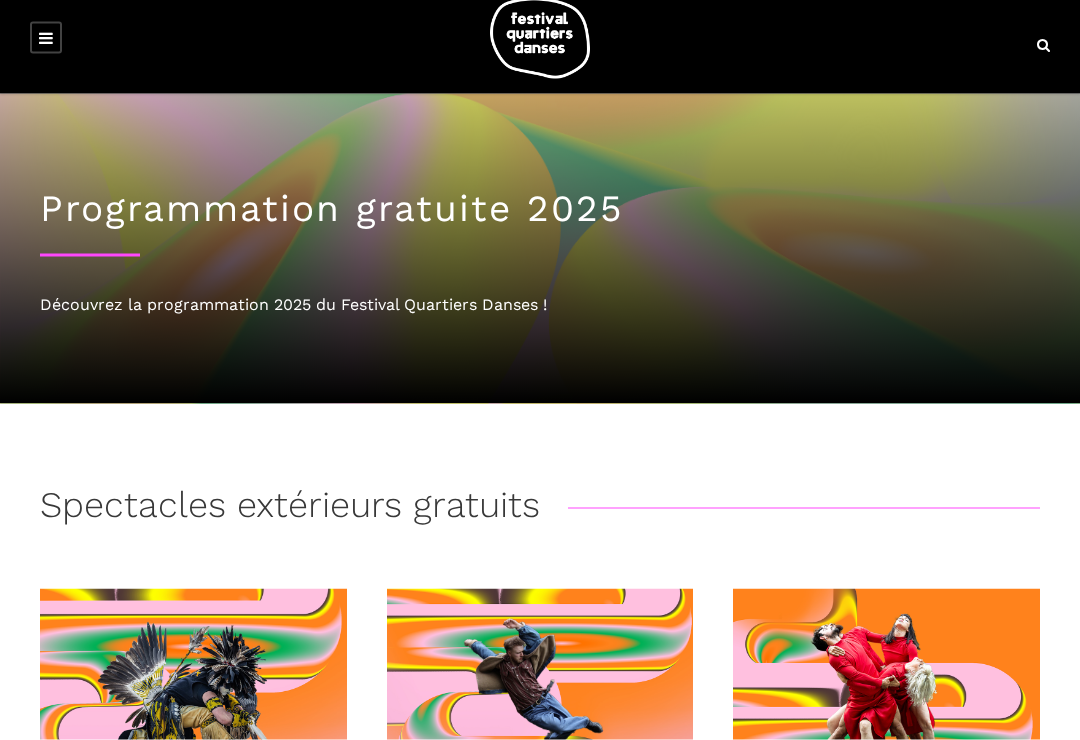 scroll, scrollTop: 0, scrollLeft: 0, axis: both 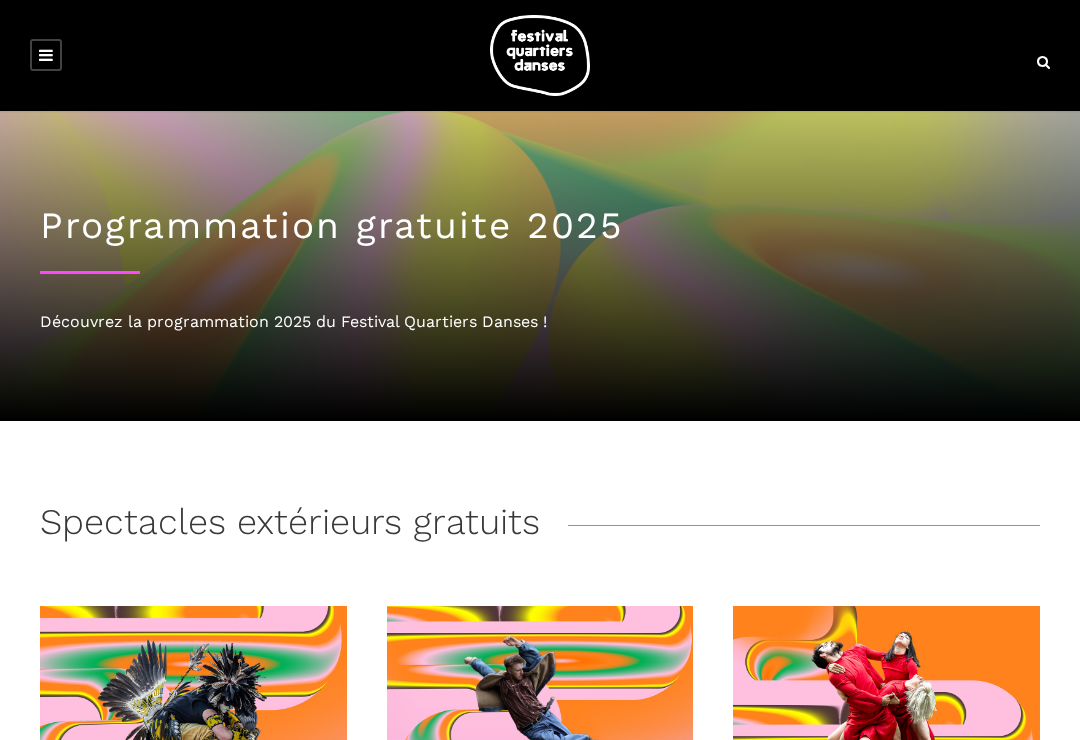 click on "Spectacles extérieurs gratuits Off FQD A'nó:wara Dance Theatre - My Urban Nature Dimanche 24 Août 2025 – 13h Parc Laurier
Plus d'infos Vitrine Émergente I Jake Poloz + Lamont + Morgane Guillou + Productions Realiva Jeudi 4 Septembre 2025 – 12h30 Jardins Gamelin
Plus d'infos Vue sur la Diversité de la Relève Athena Lucie Assamba & Leah Danga + El Gao + Rameez Karim Vendredi 5 Septembre 2025 – 12h30 Marché Atwater
Plus d'infos Volet Autochtone Marshall Kahente Diabo + Ryleigh Mayo + Simik Komaksiutiksak Samedi 6 Septembre 2025 – 11h30  Belvédère Kondiaronk
Plus d'infos Charles Brécard + Compagnie Kira Arts  Samedi 6 Septembre 2025 – 15h30 Parc Médéric-Martin
Plus d'infos Journée de la Francophonie Taafé Fanga + Catherine Lalonde Dimanche 7 Septembre 2025 – 17h30 Maison de la culture
Plus d'infos Linus Jansner + Rebecca Margolick Lundi 8 Septembre 2025 – 12h30 Esplanade Tranquille
Plus d'infos Nicholas Bellefleur + Linus Jansner Mardi 9 Septembre 2025 – 20h" at bounding box center [540, 1576] 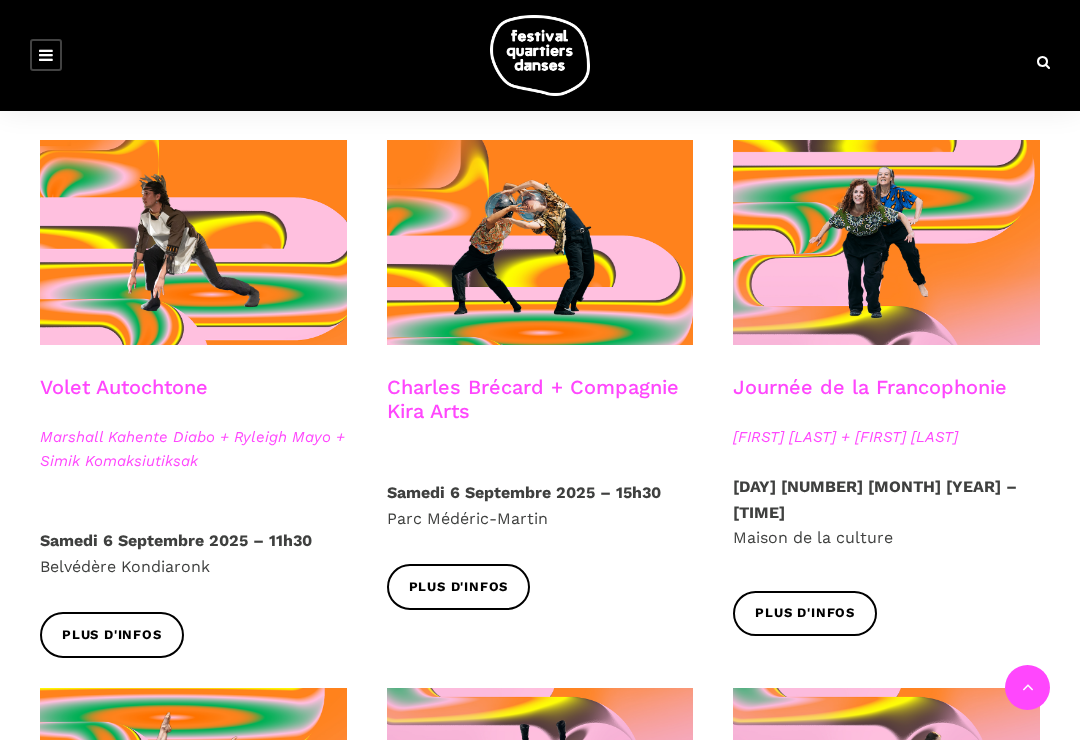scroll, scrollTop: 1018, scrollLeft: 0, axis: vertical 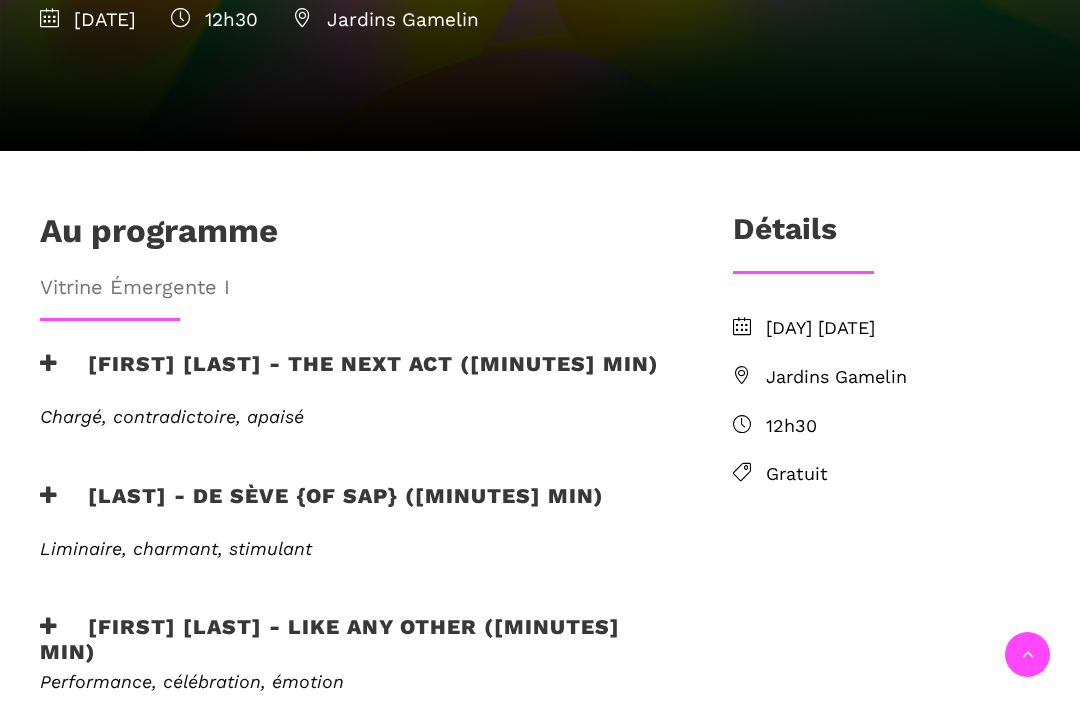 click on "Jardins Gamelin" at bounding box center [903, 377] 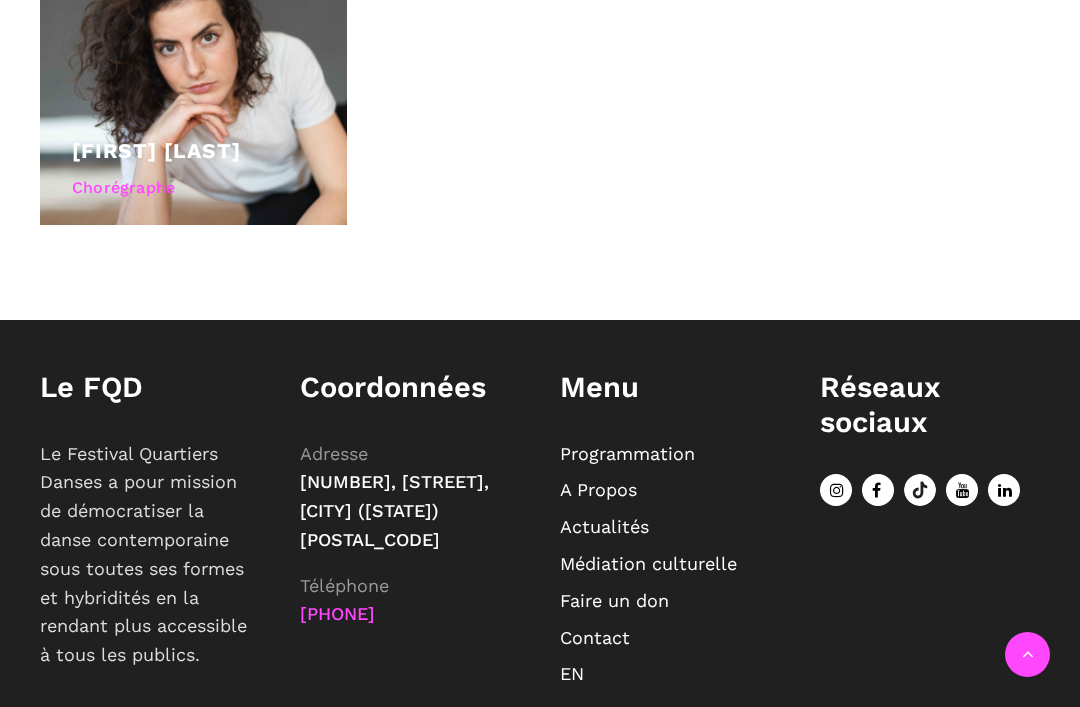 scroll, scrollTop: 1930, scrollLeft: 0, axis: vertical 